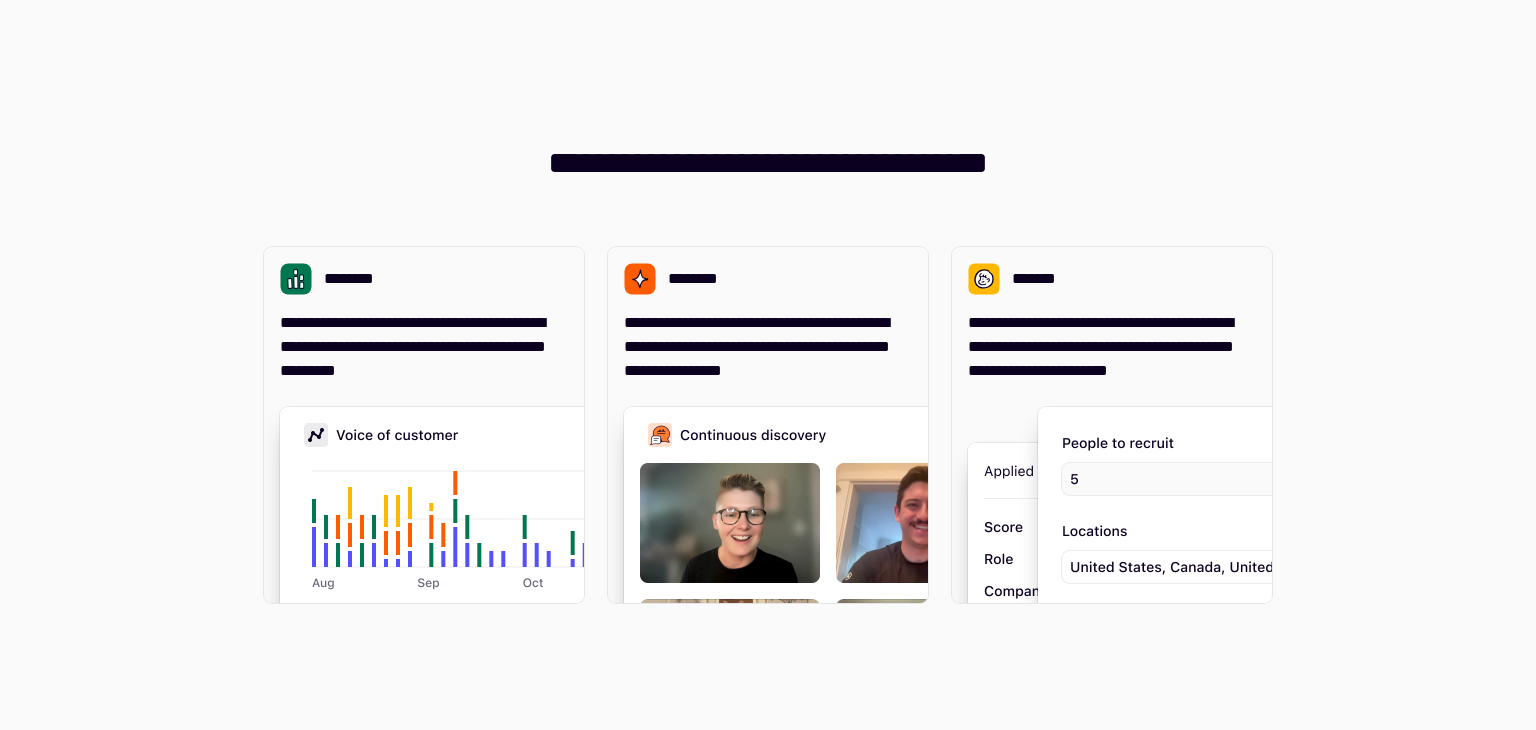 scroll, scrollTop: 0, scrollLeft: 0, axis: both 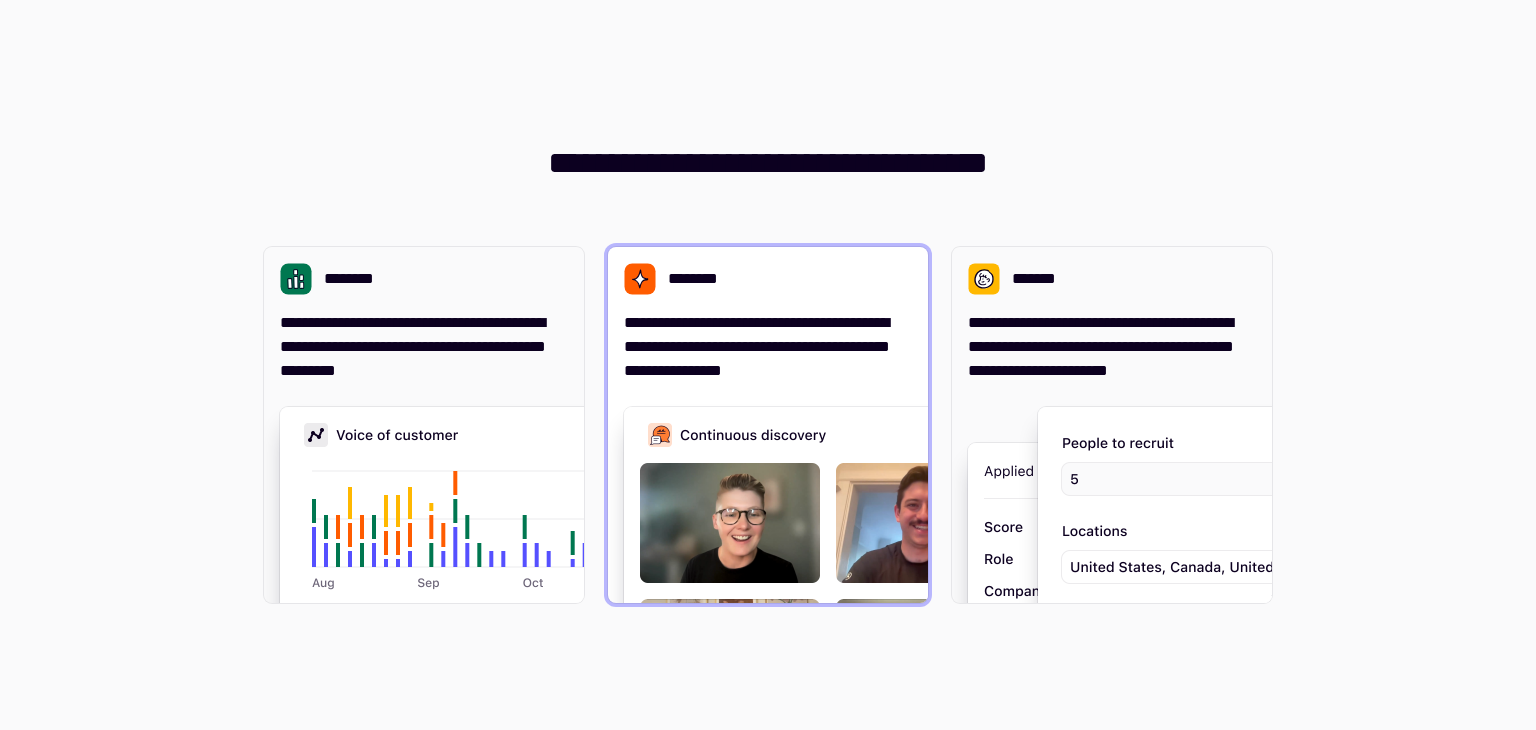 click on "**********" at bounding box center [768, 347] 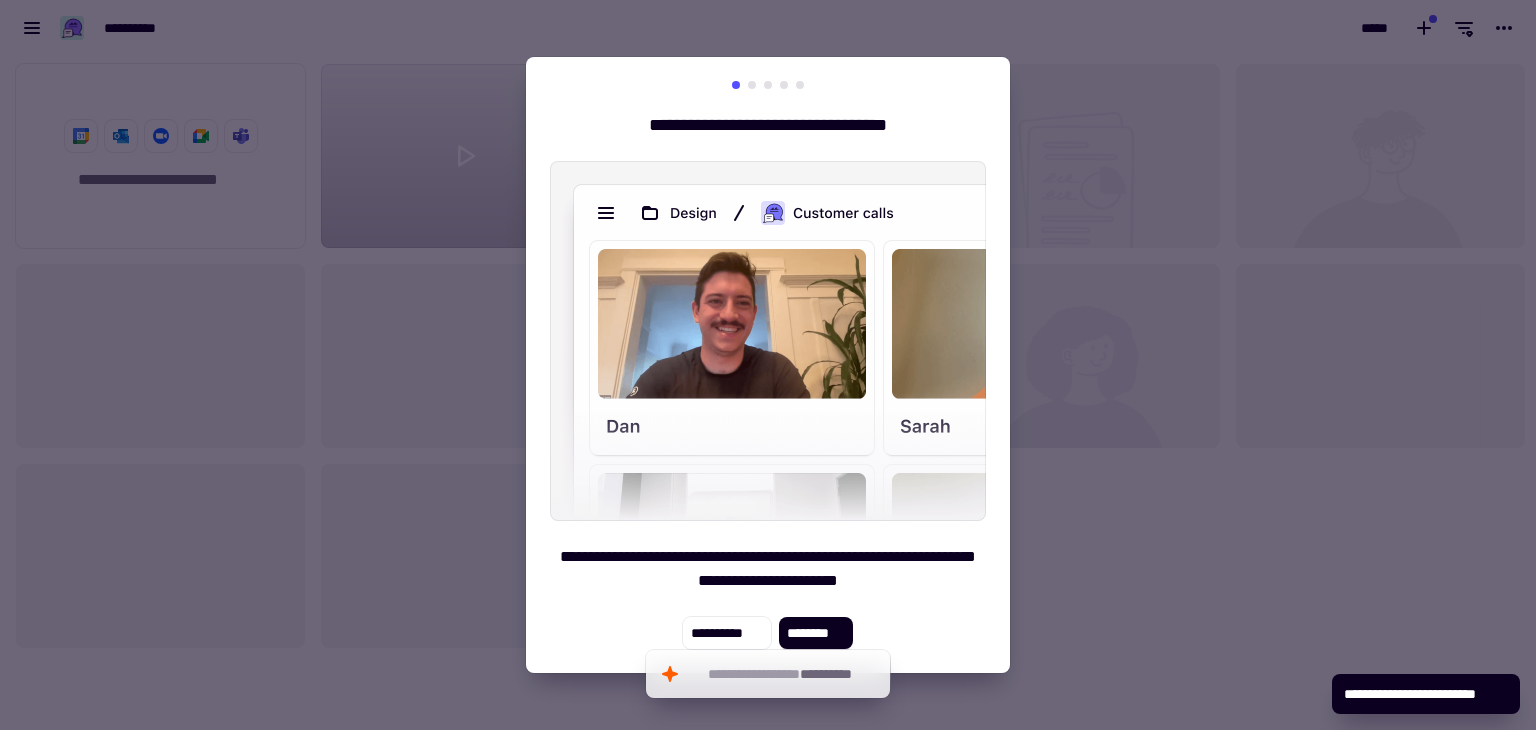 scroll, scrollTop: 16, scrollLeft: 16, axis: both 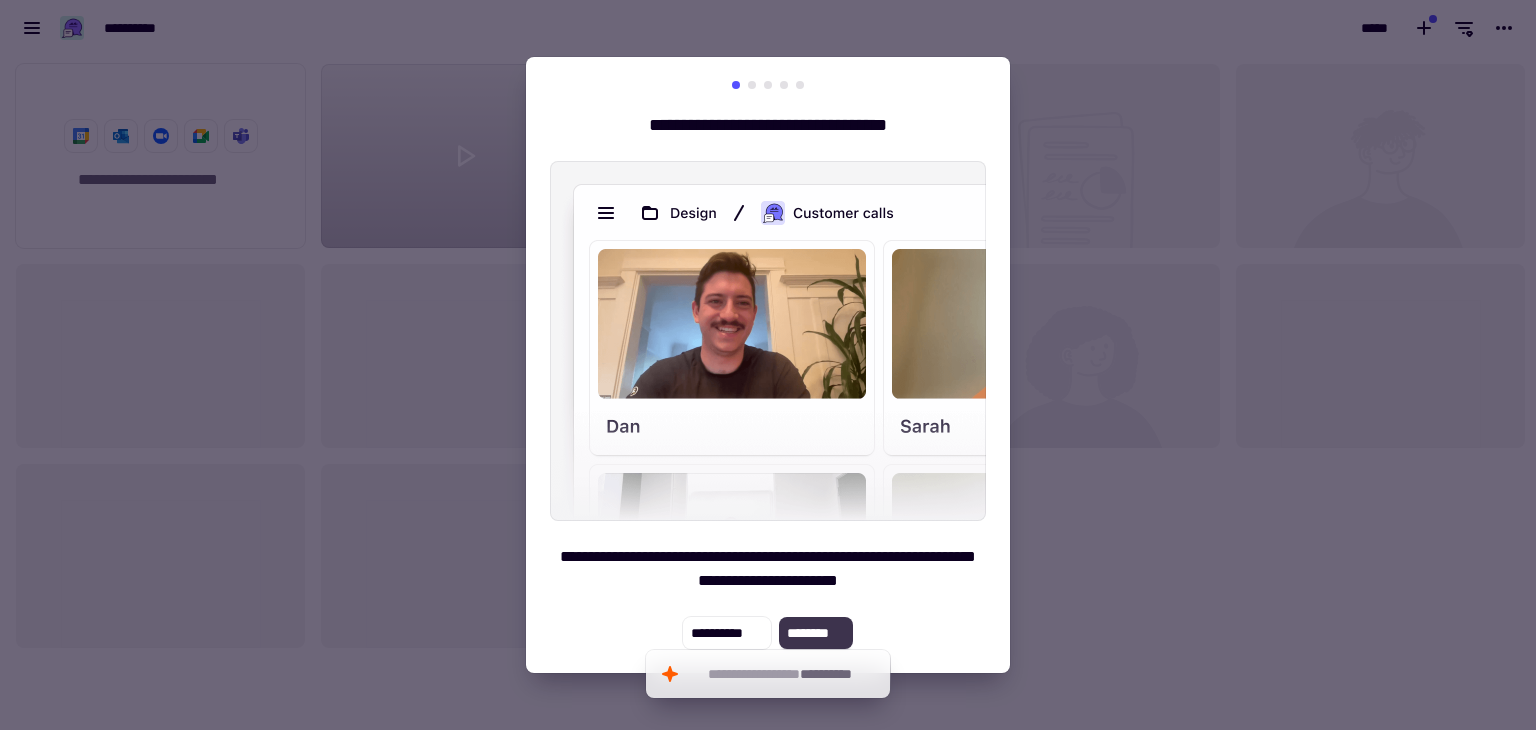 click on "********" 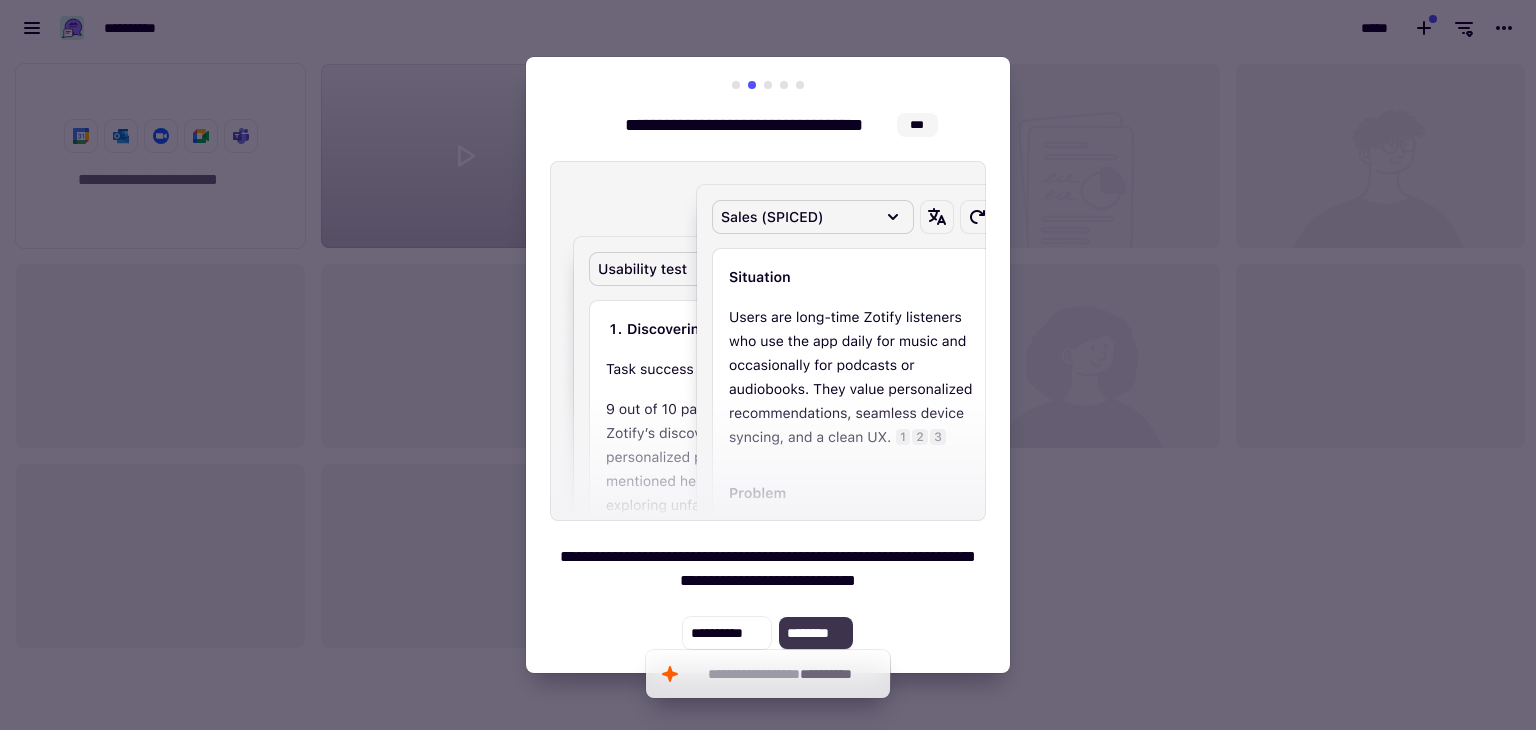 click on "********" 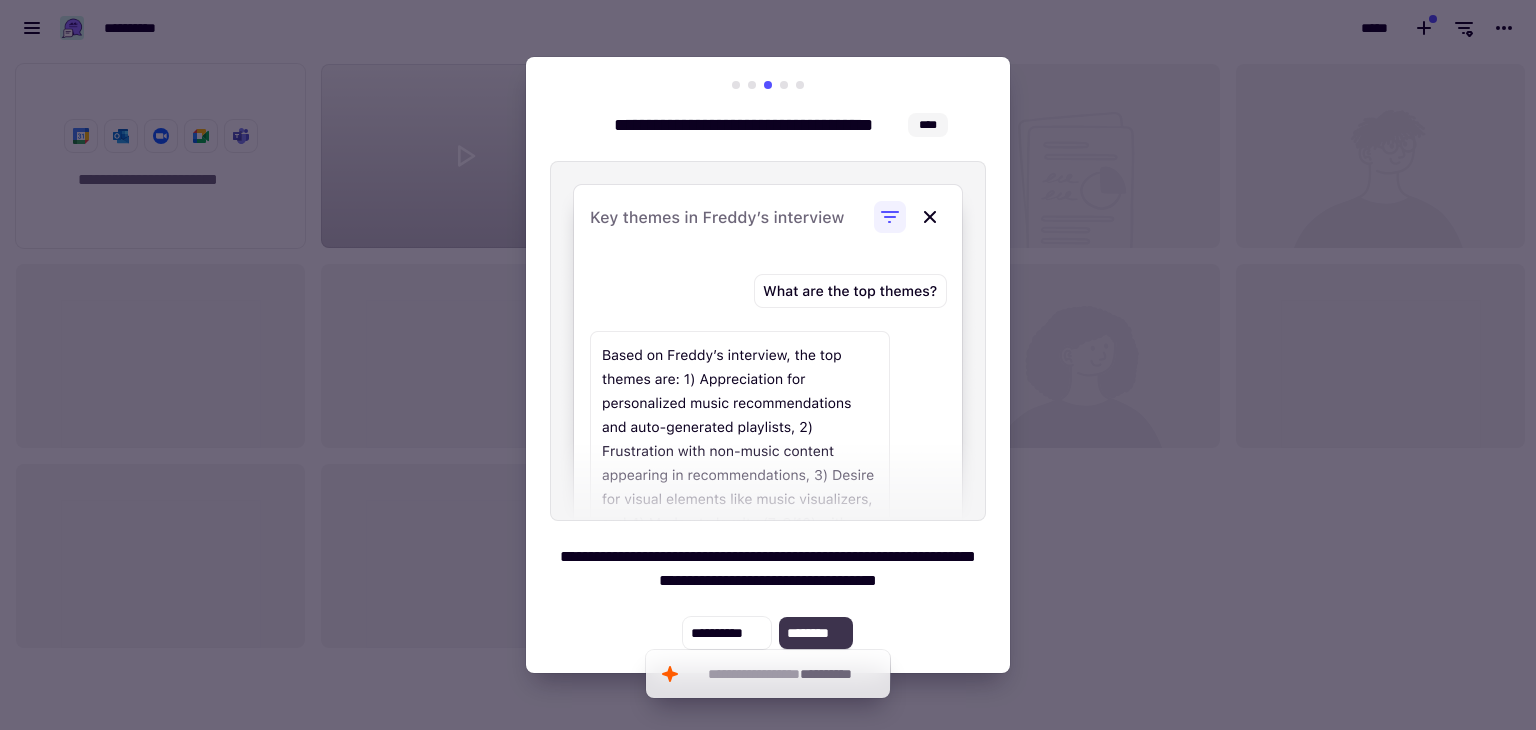 click on "********" 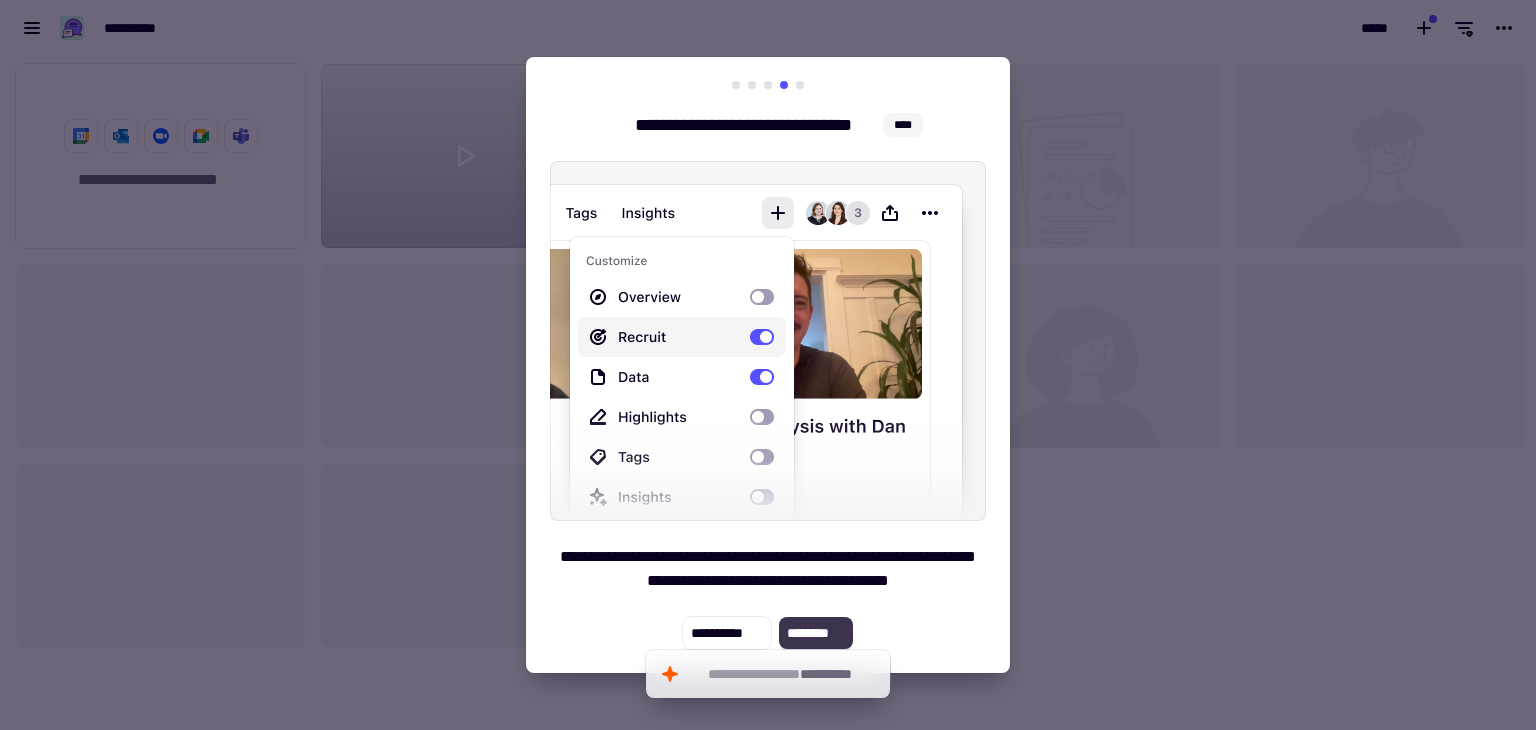 click on "********" 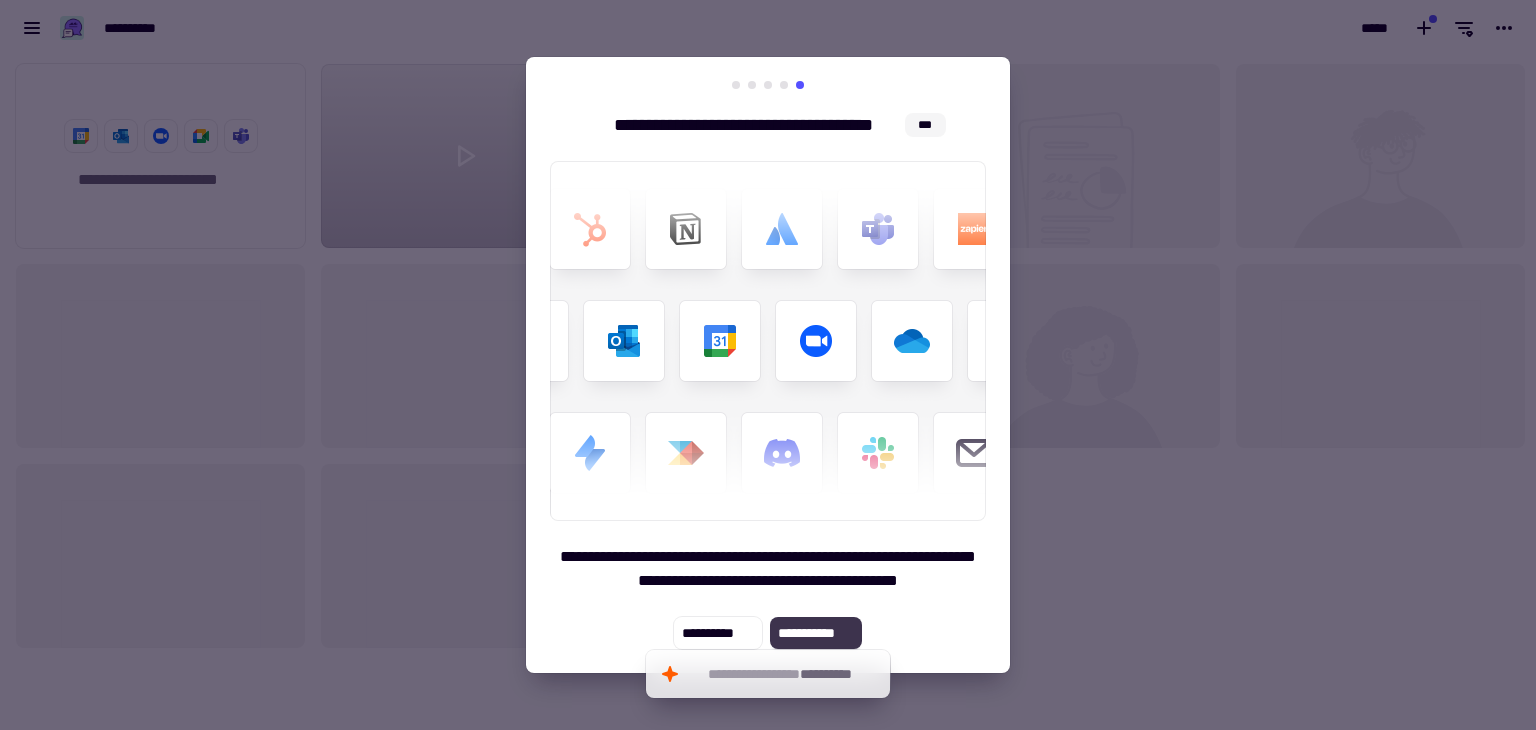 click on "**********" 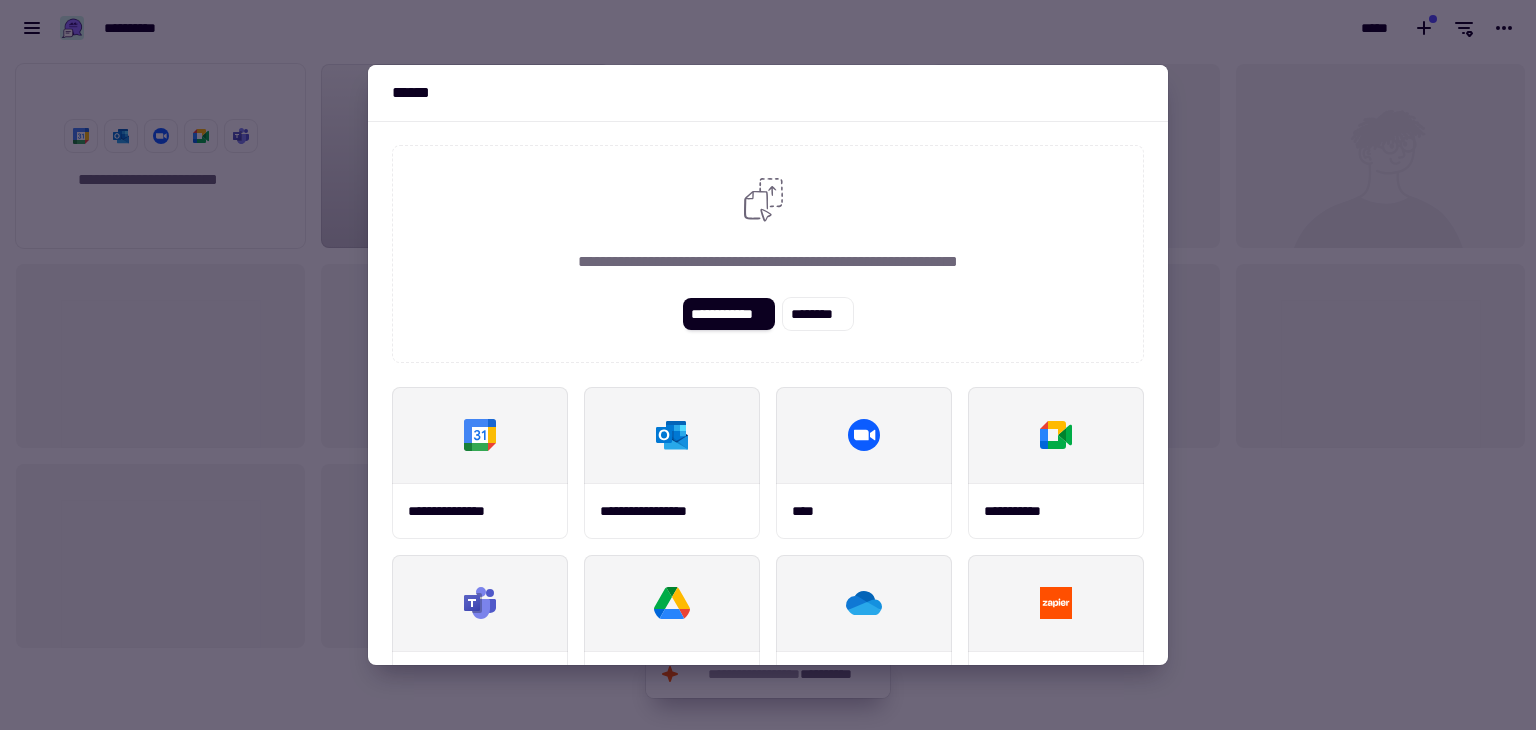 click at bounding box center (768, 365) 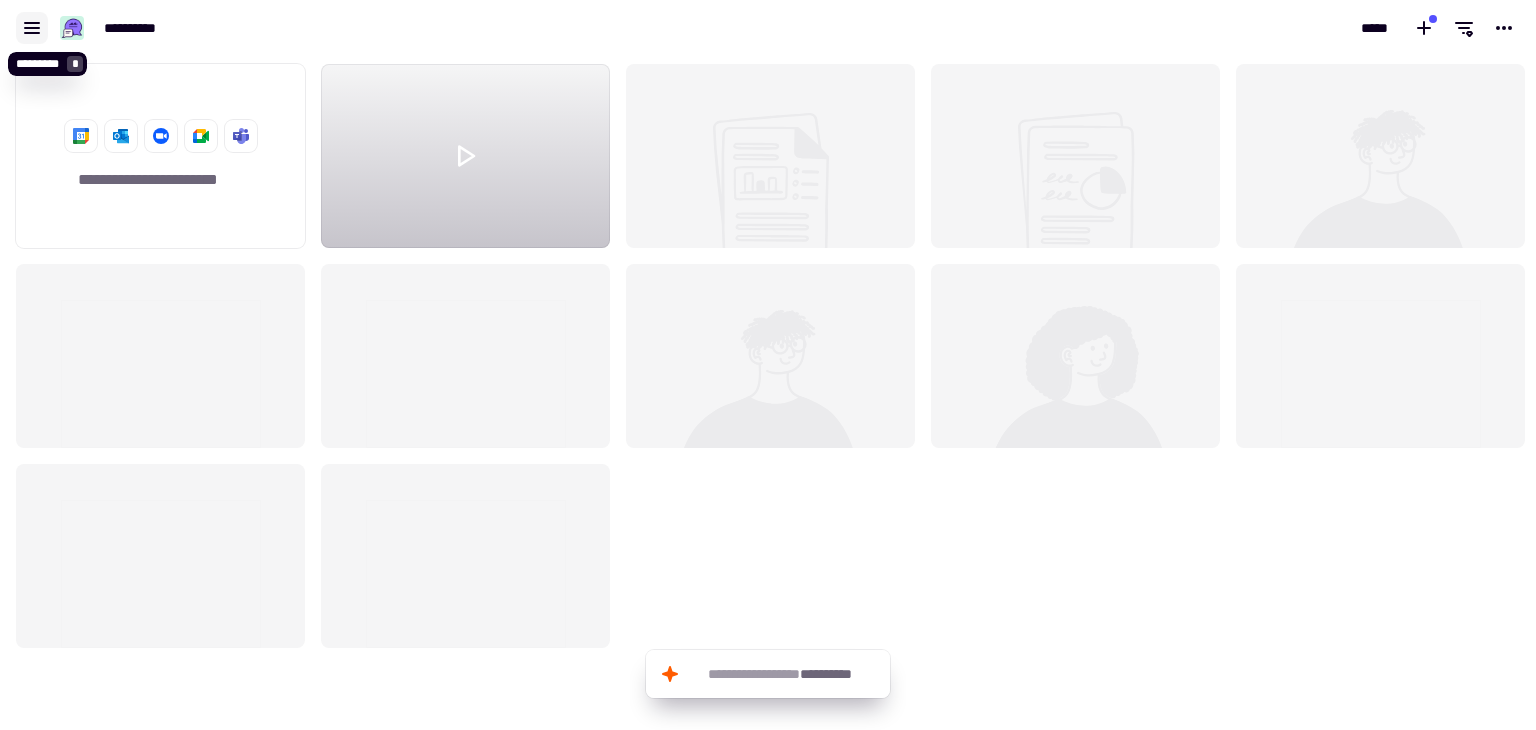click 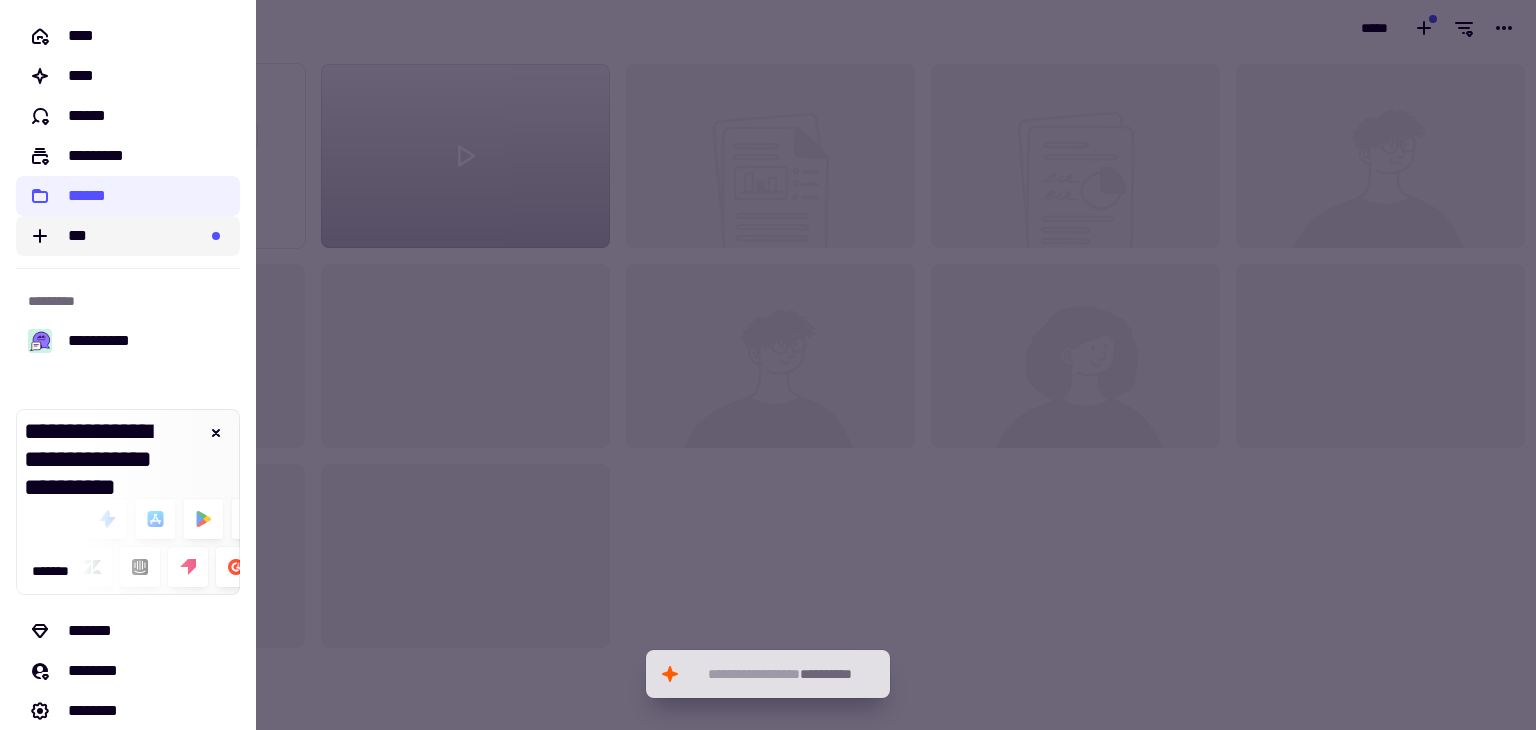 click on "***" 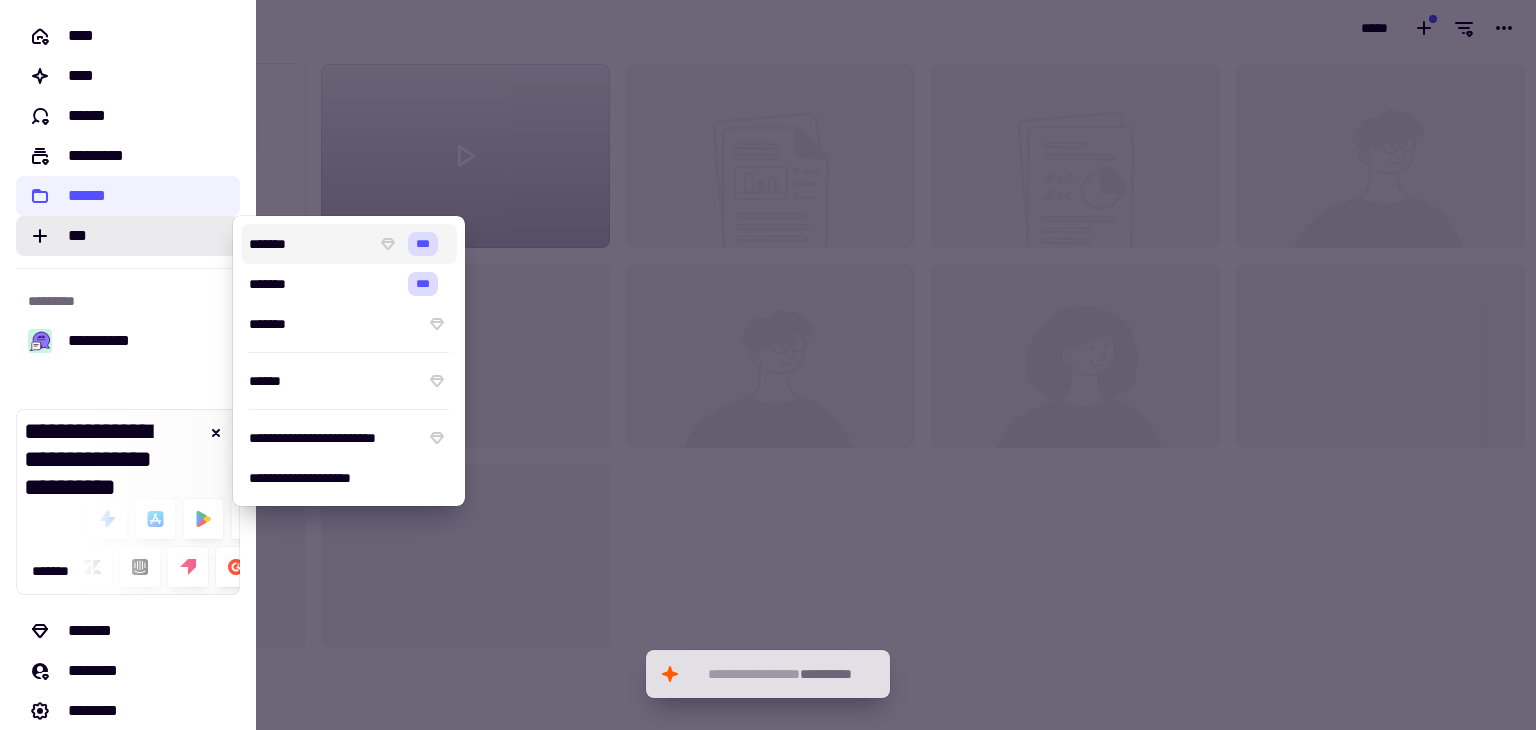 click on "*******" at bounding box center [308, 244] 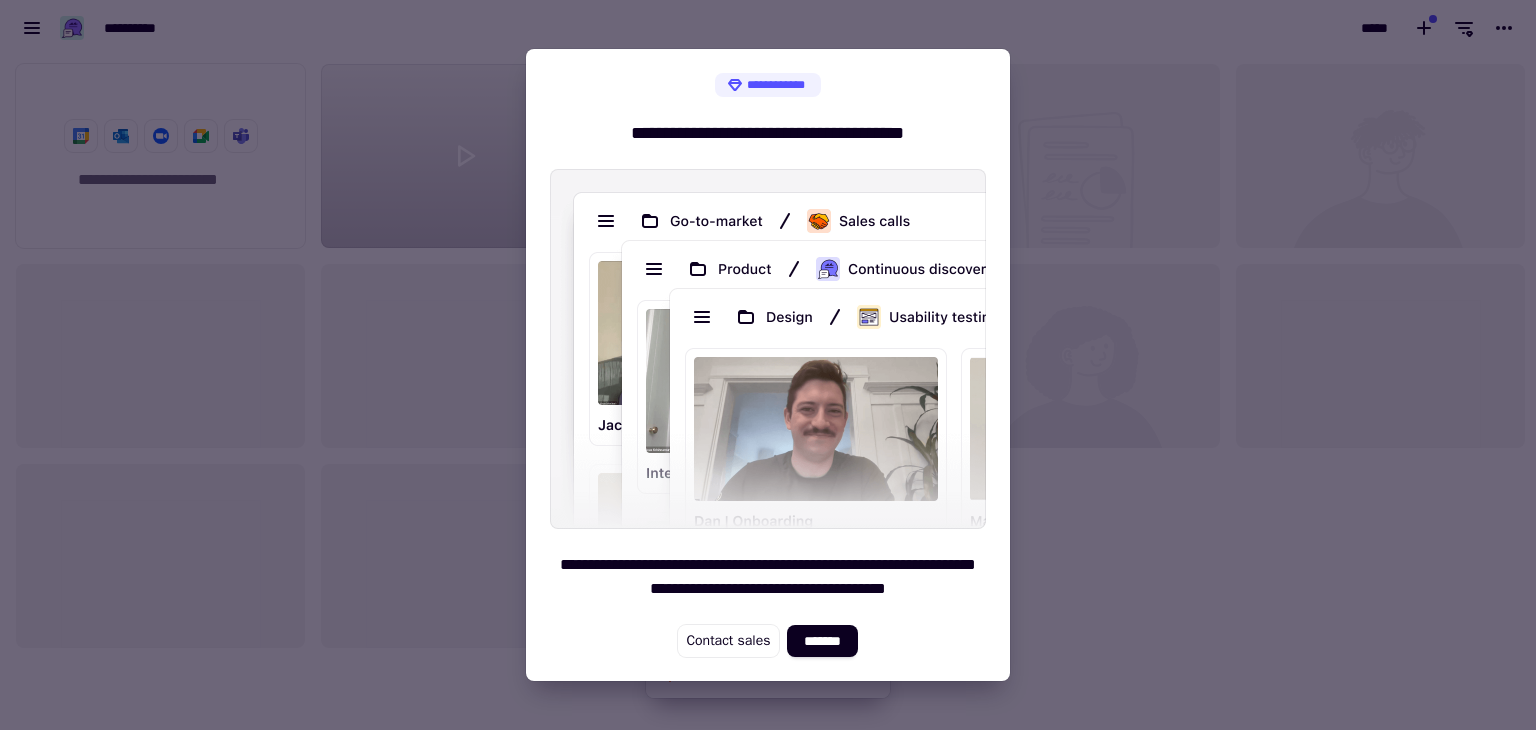 click at bounding box center [768, 365] 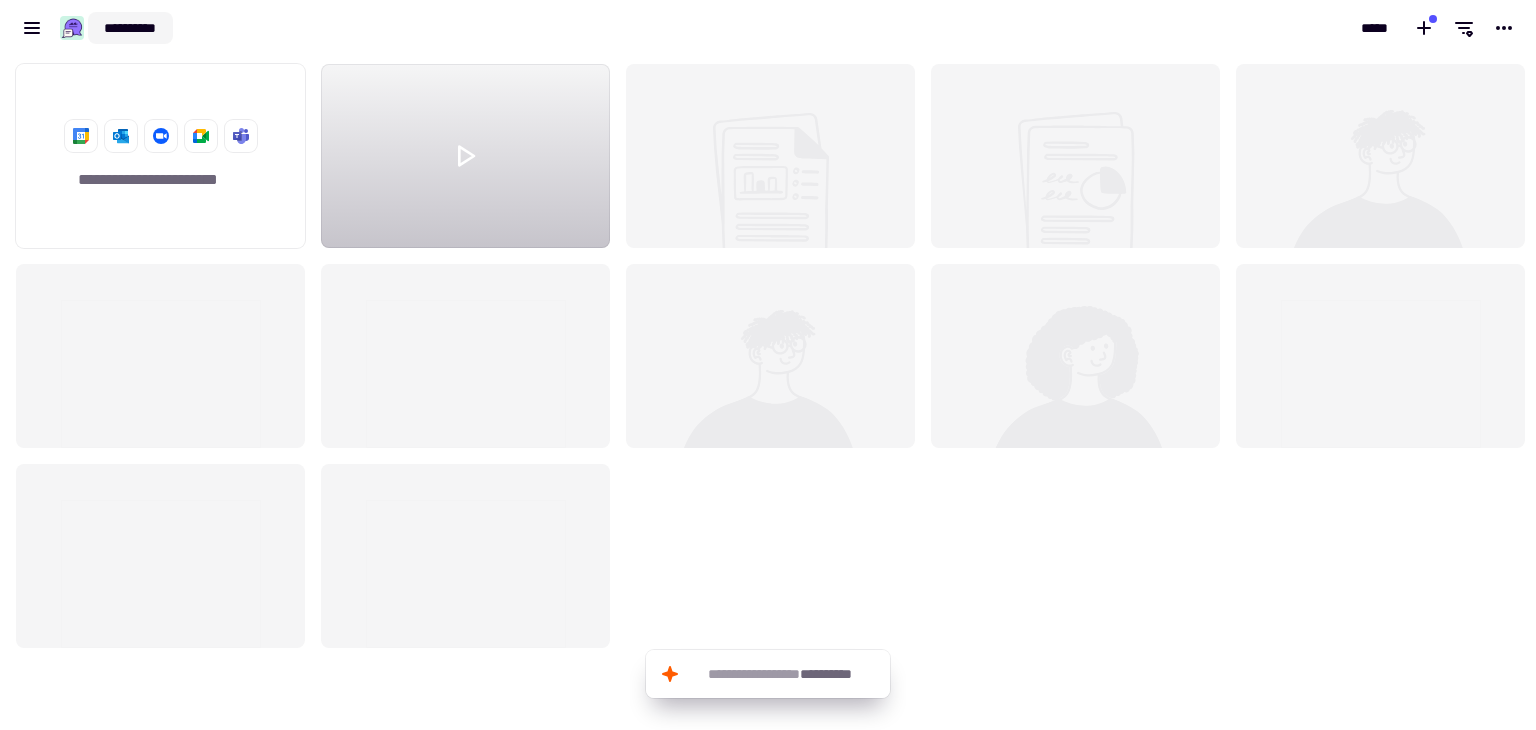 click on "**********" 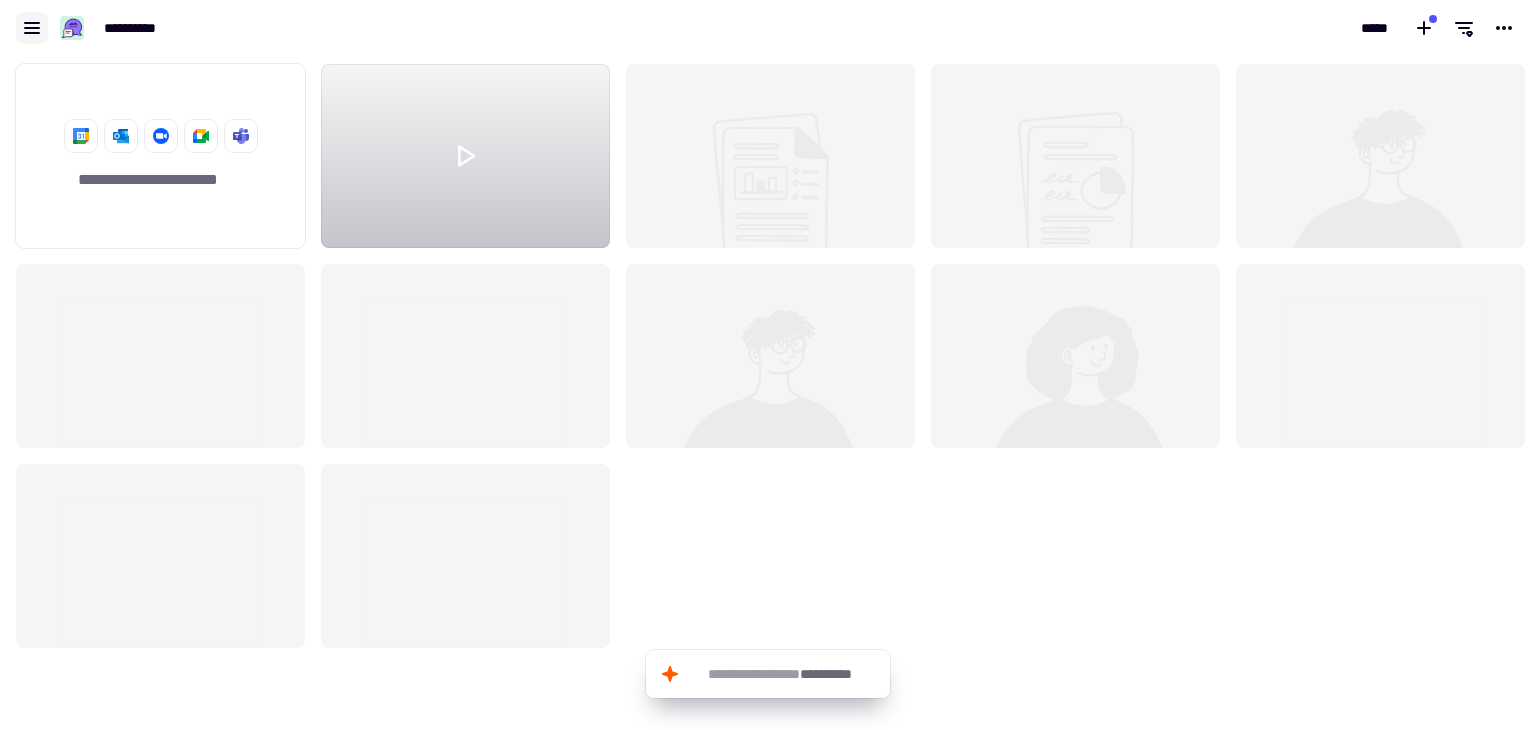 click 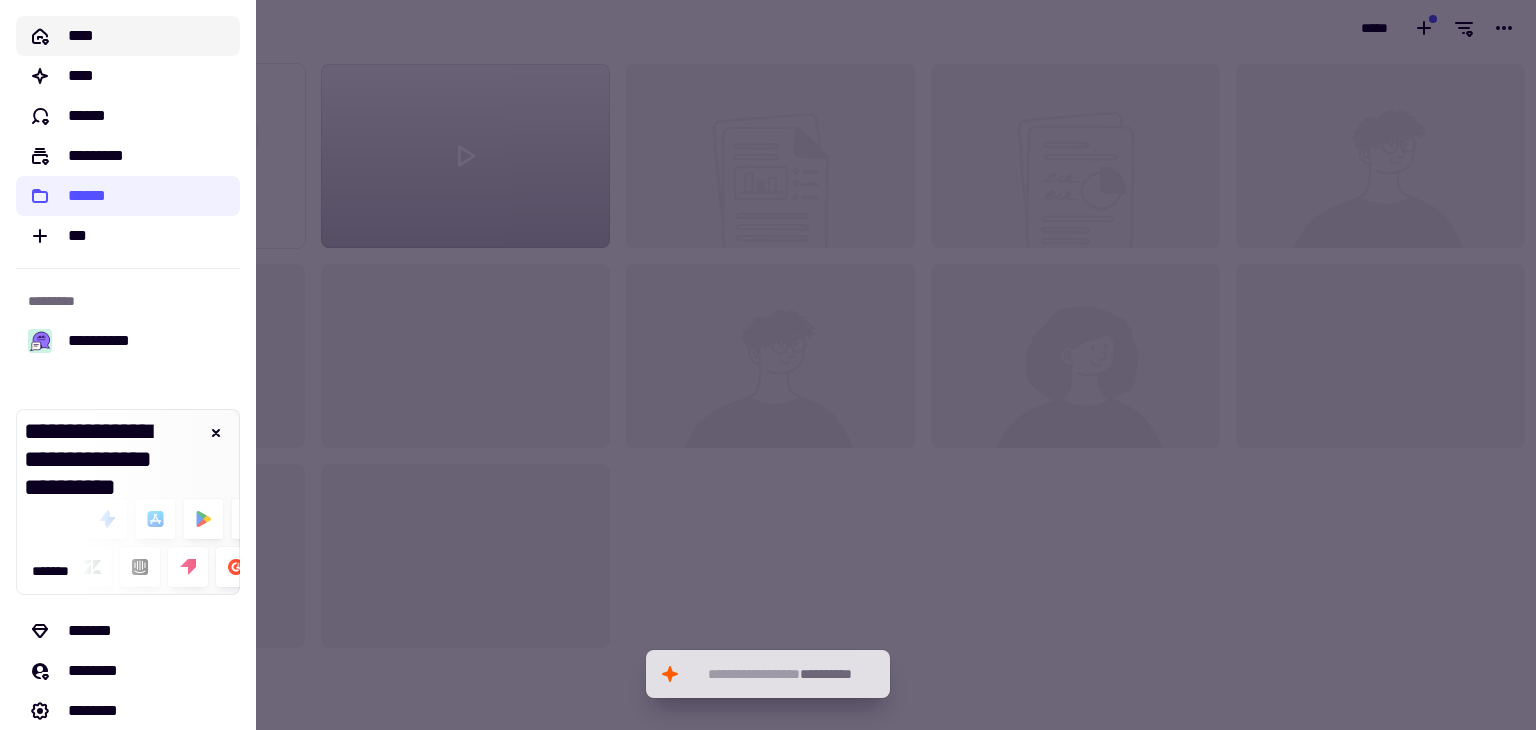 click on "****" 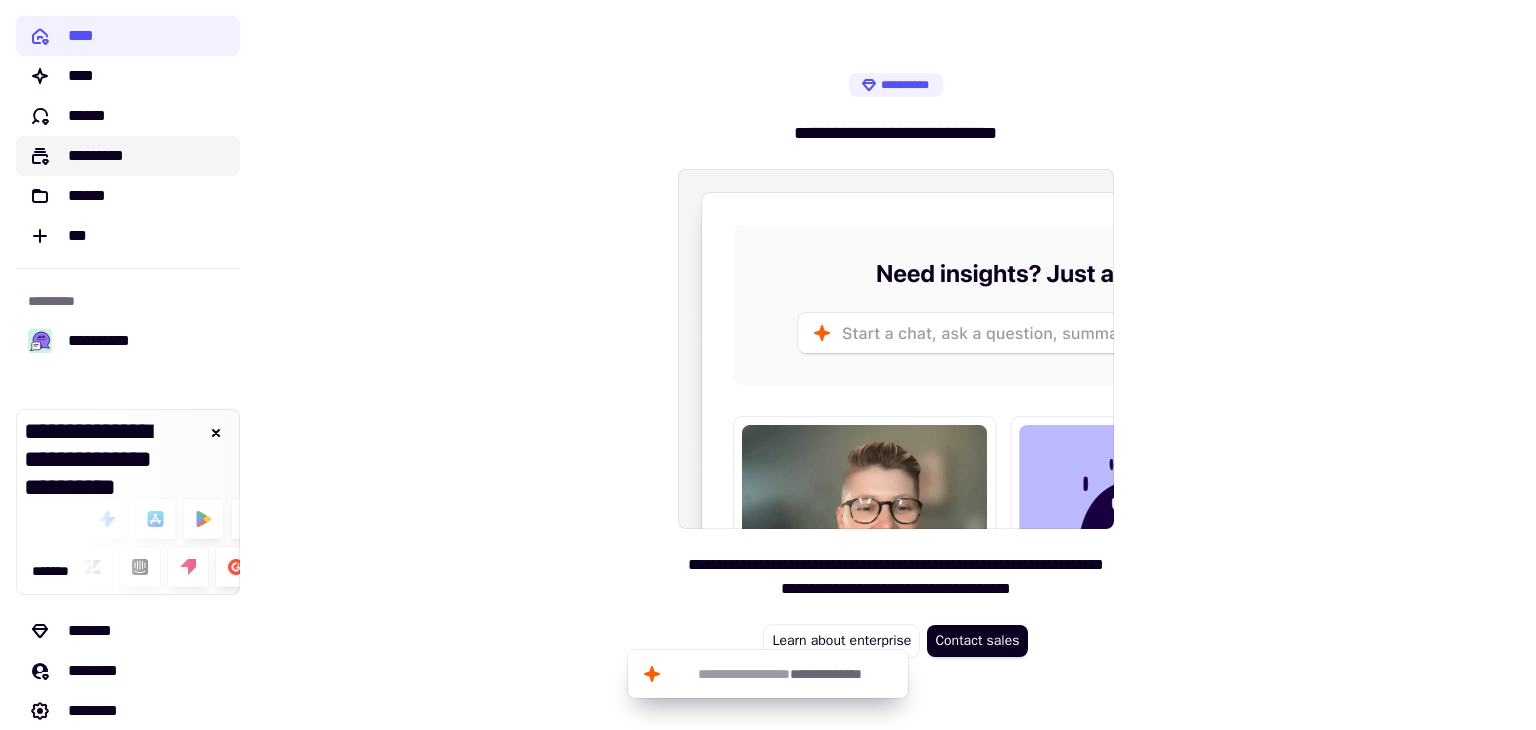 click on "*********" 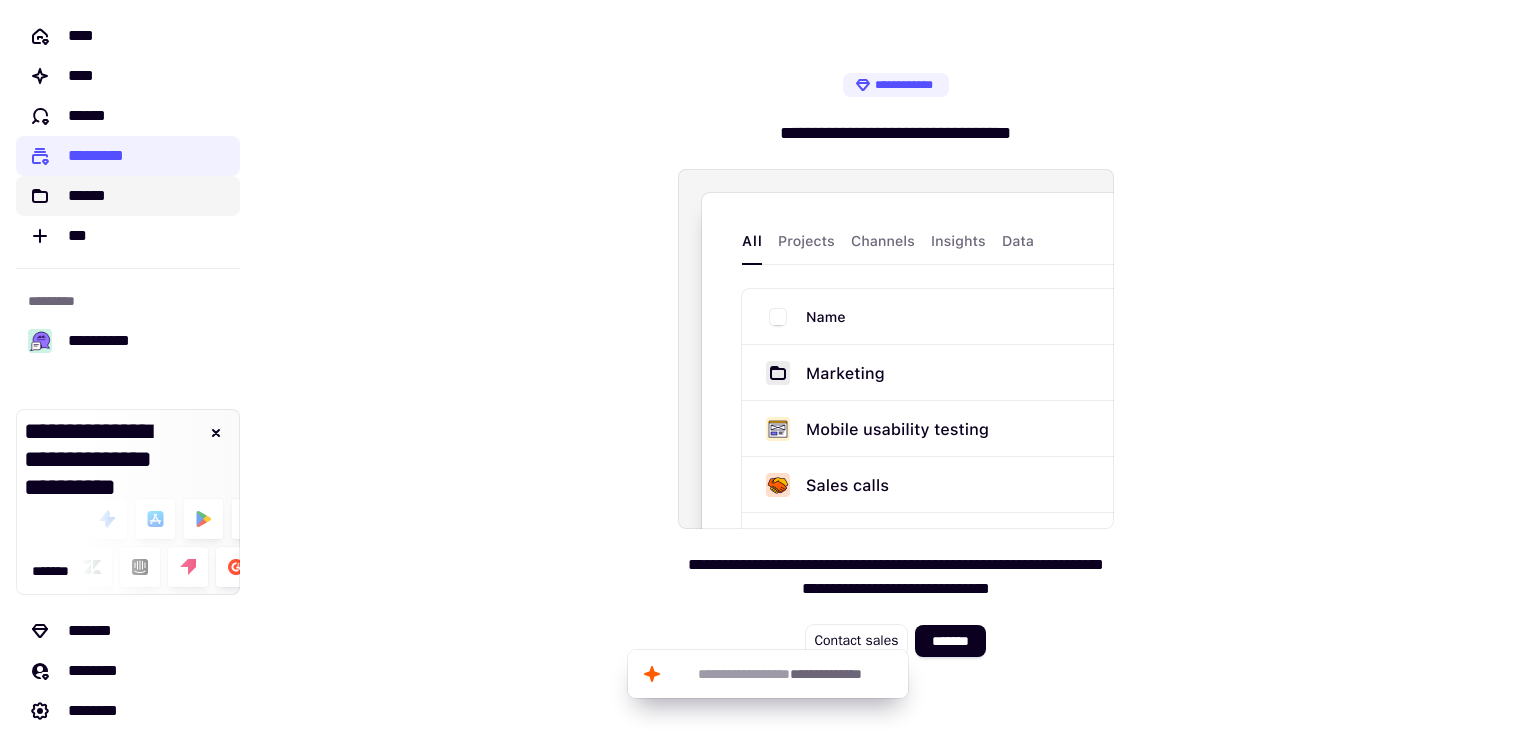 click on "******" 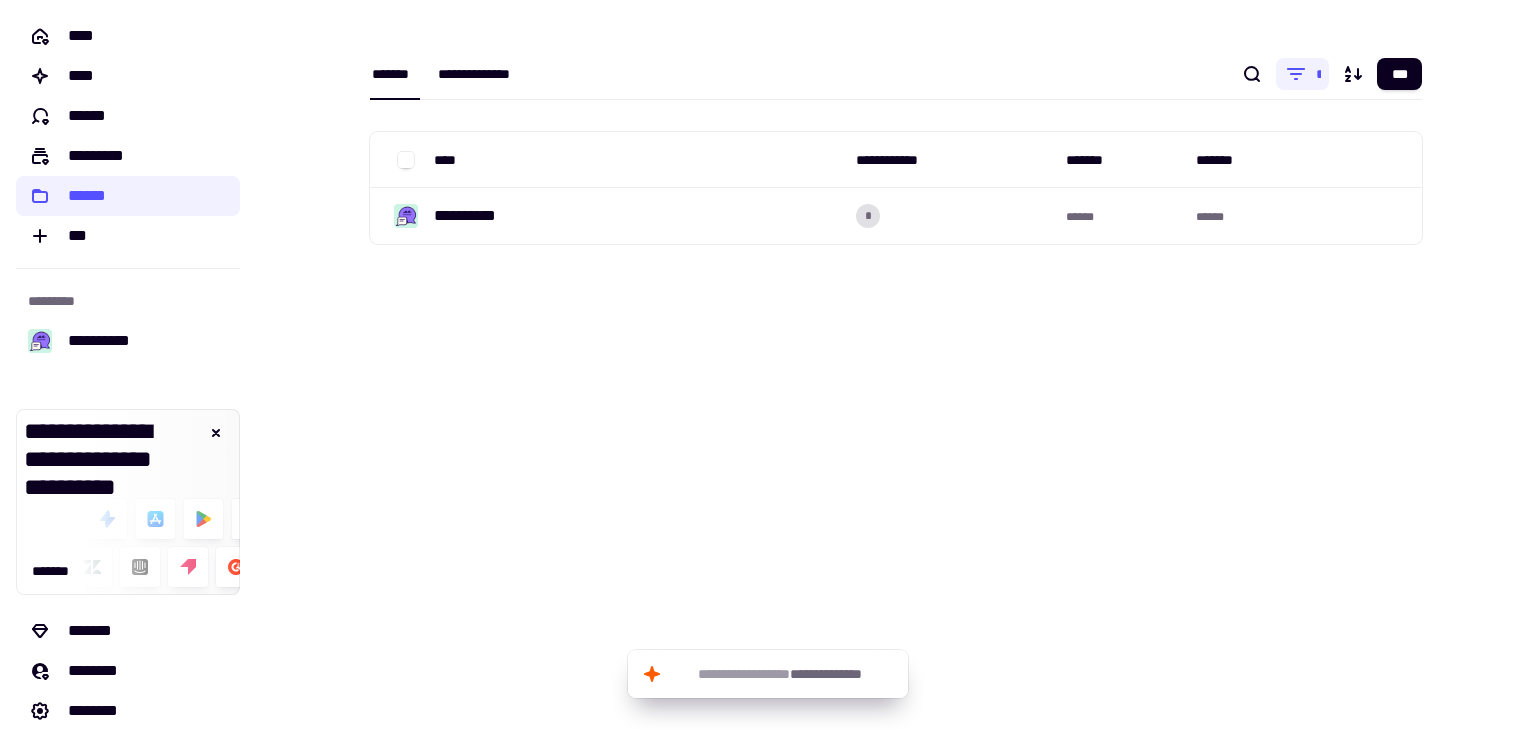 click on "**********" at bounding box center [486, 74] 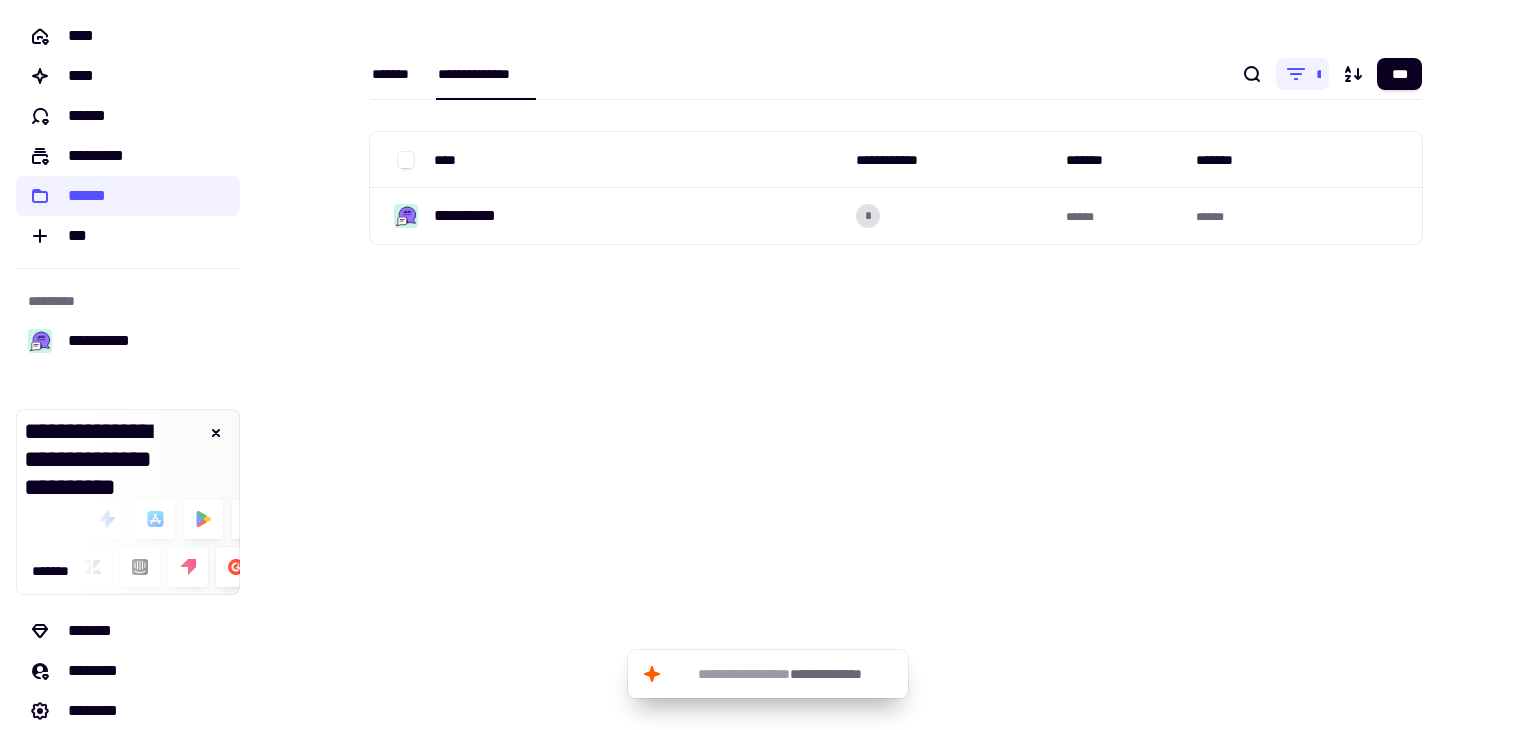 click on "*******" at bounding box center (395, 74) 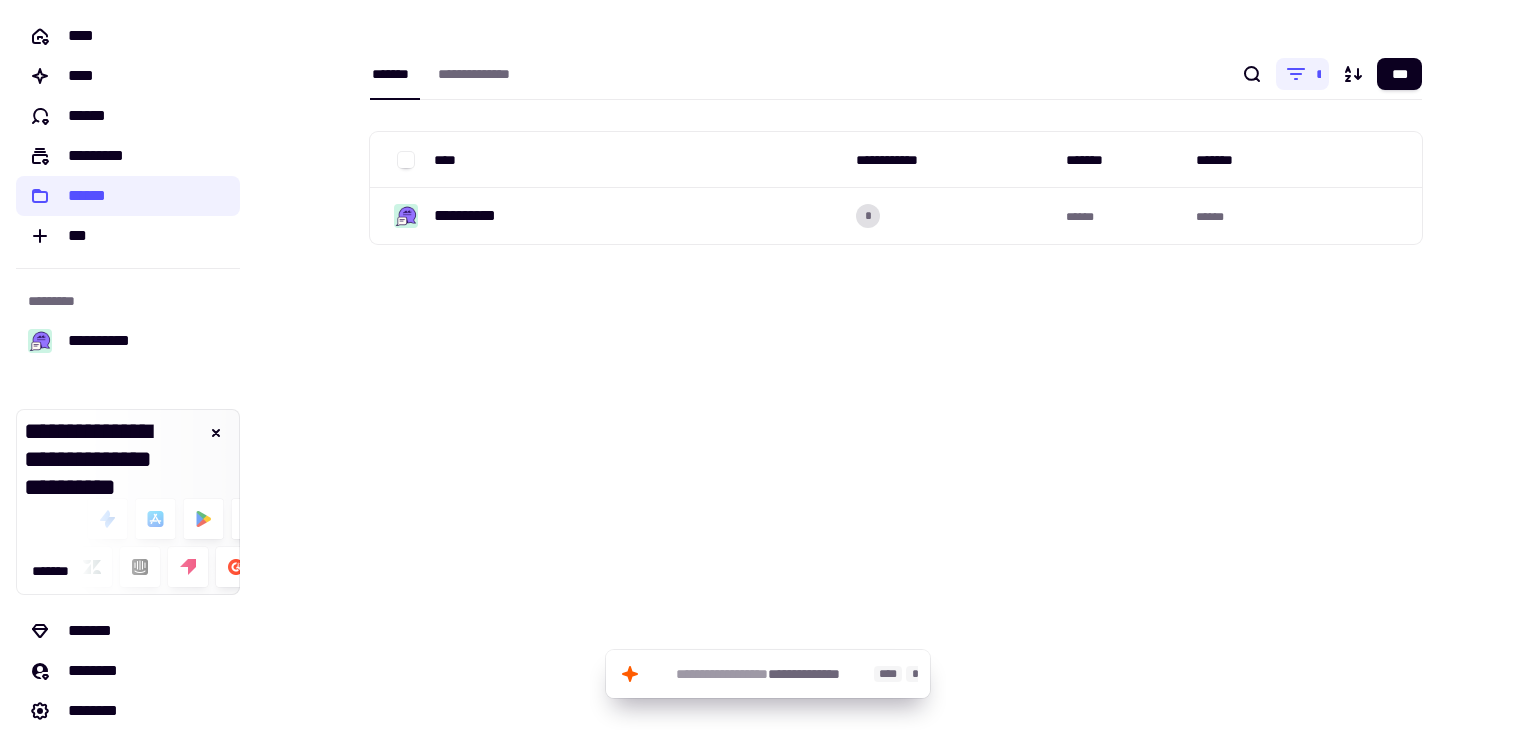 click on "**********" 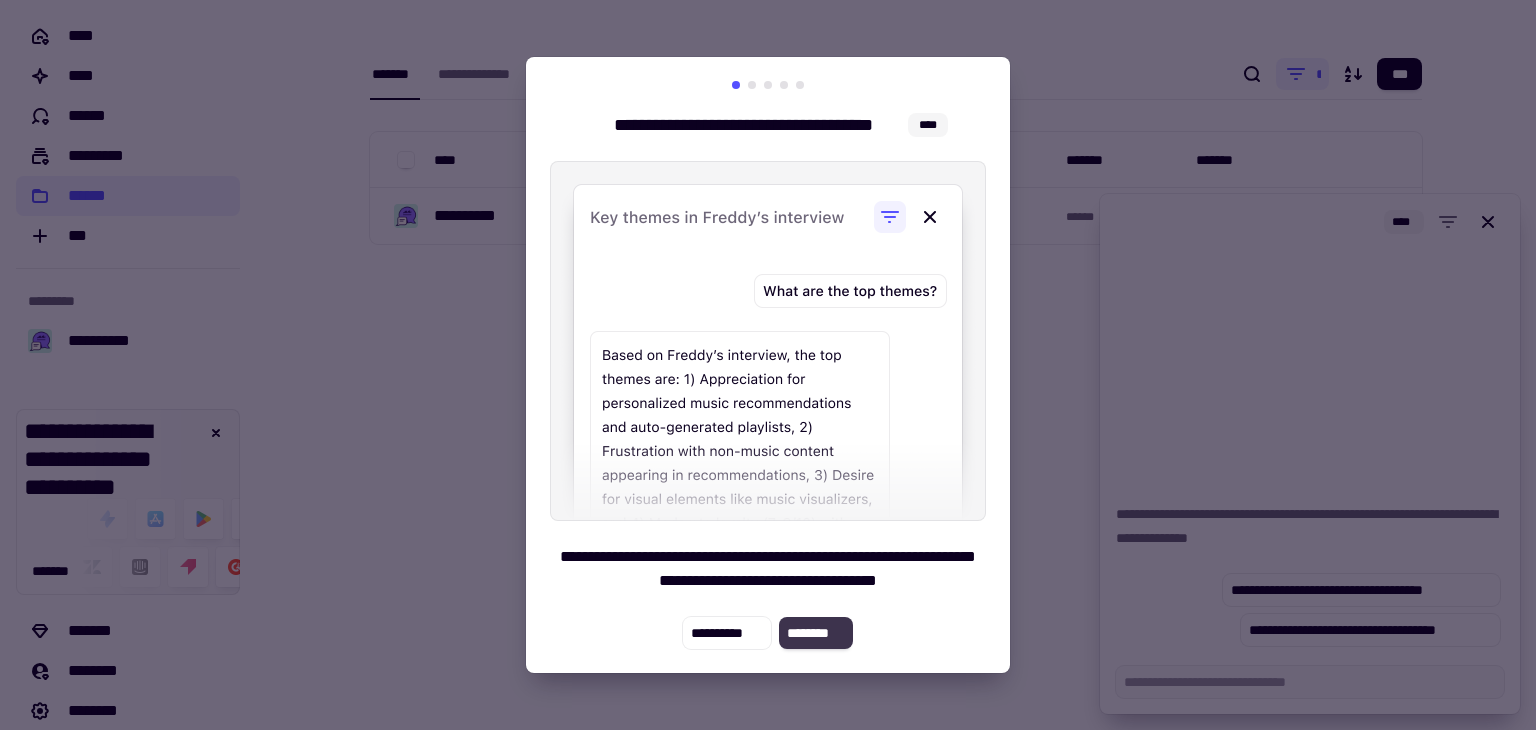 click on "********" 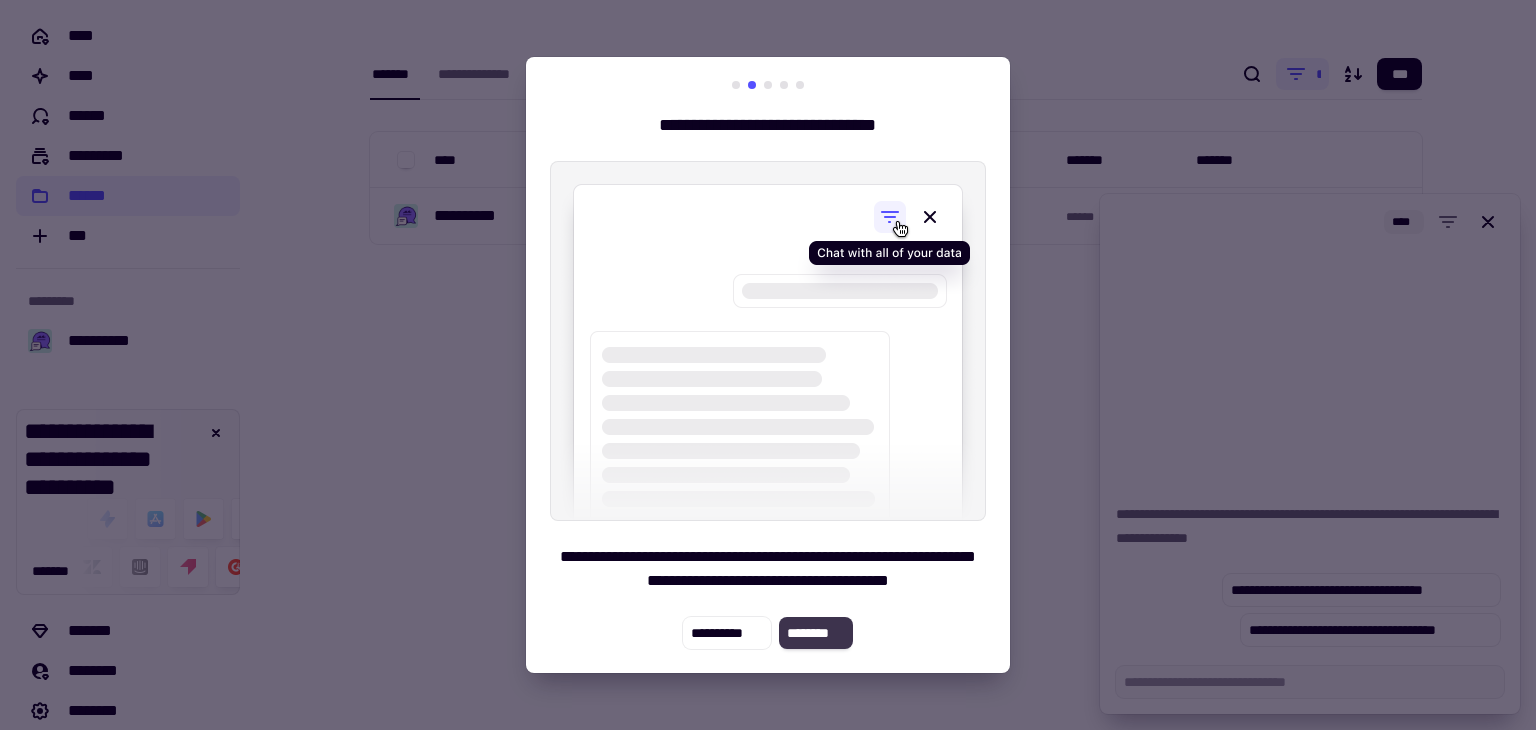 click on "********" 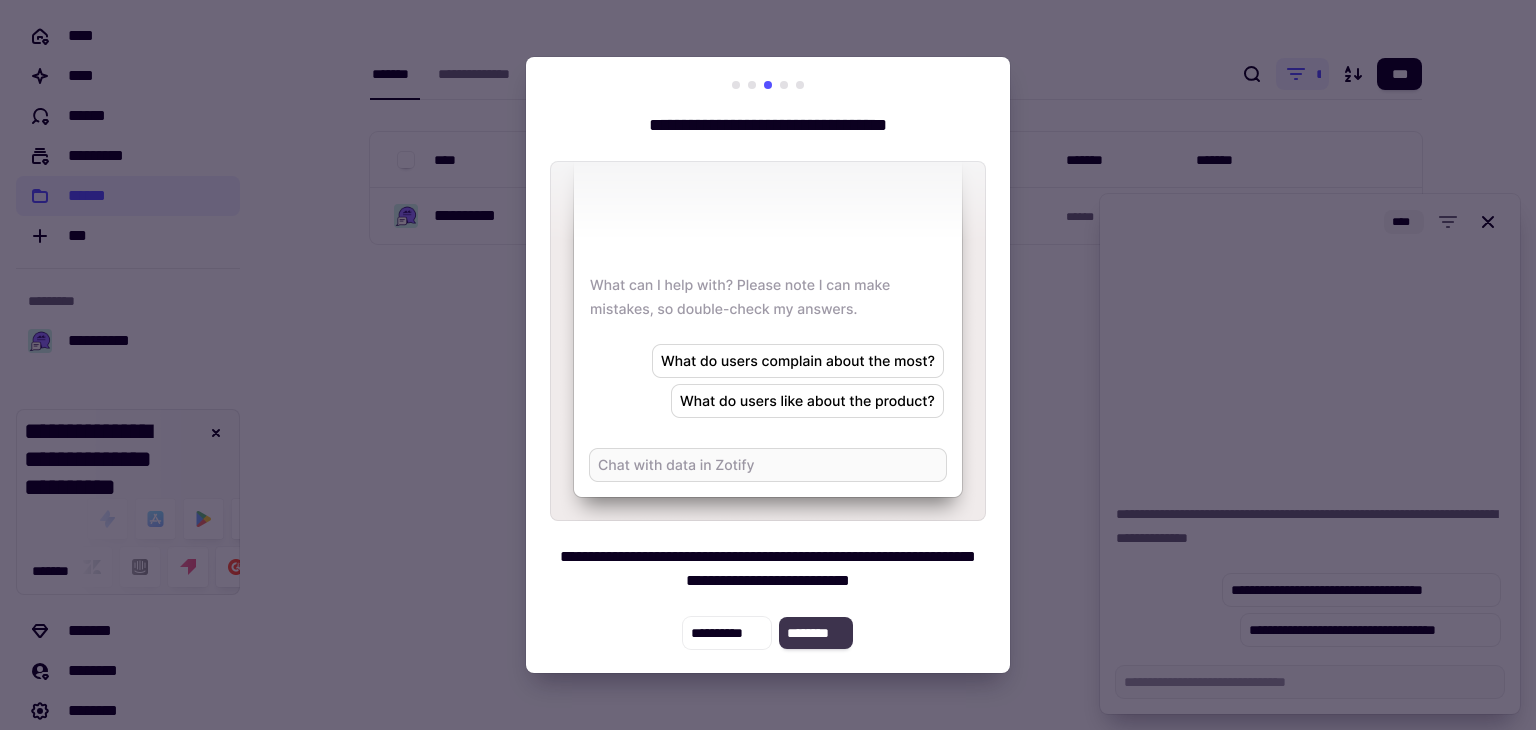 click on "********" 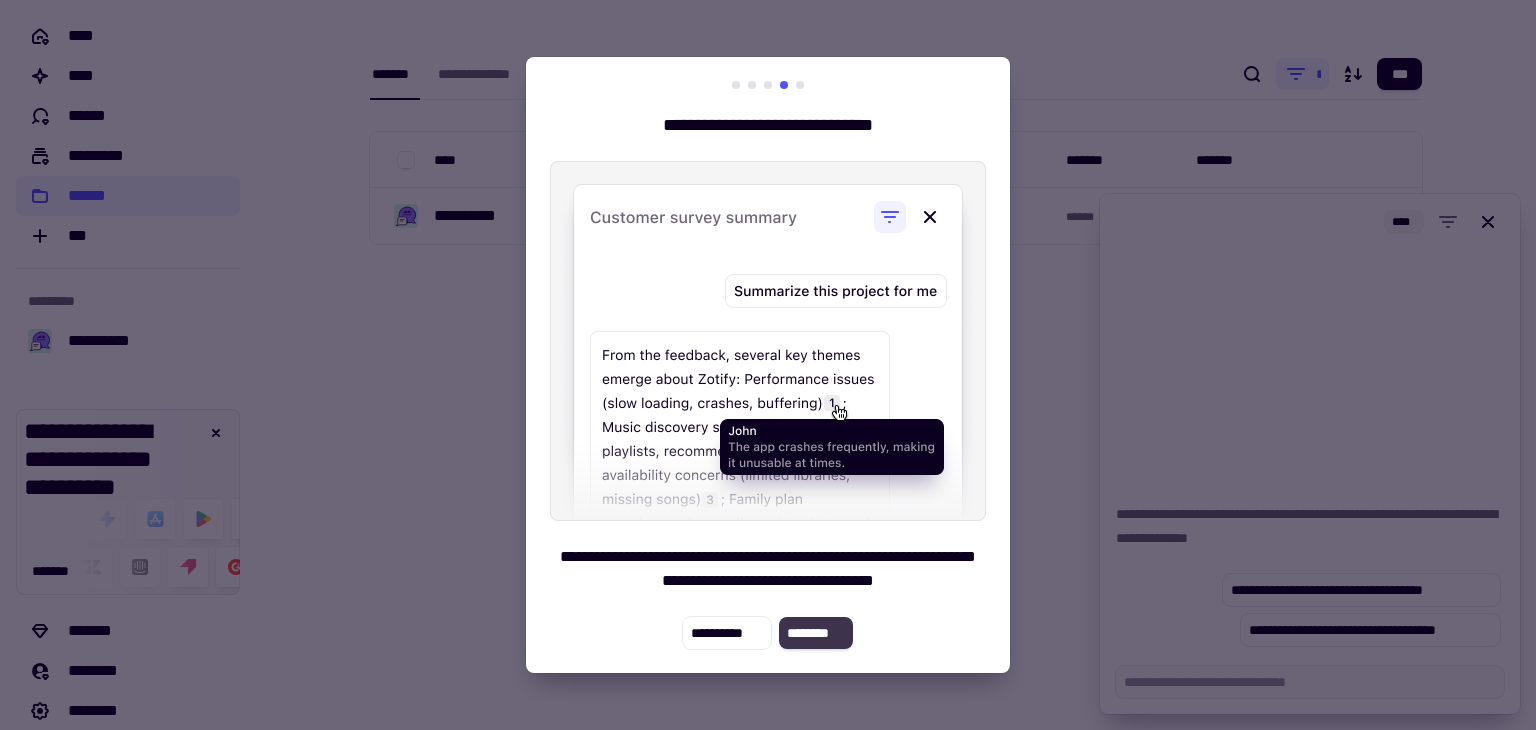 click on "********" 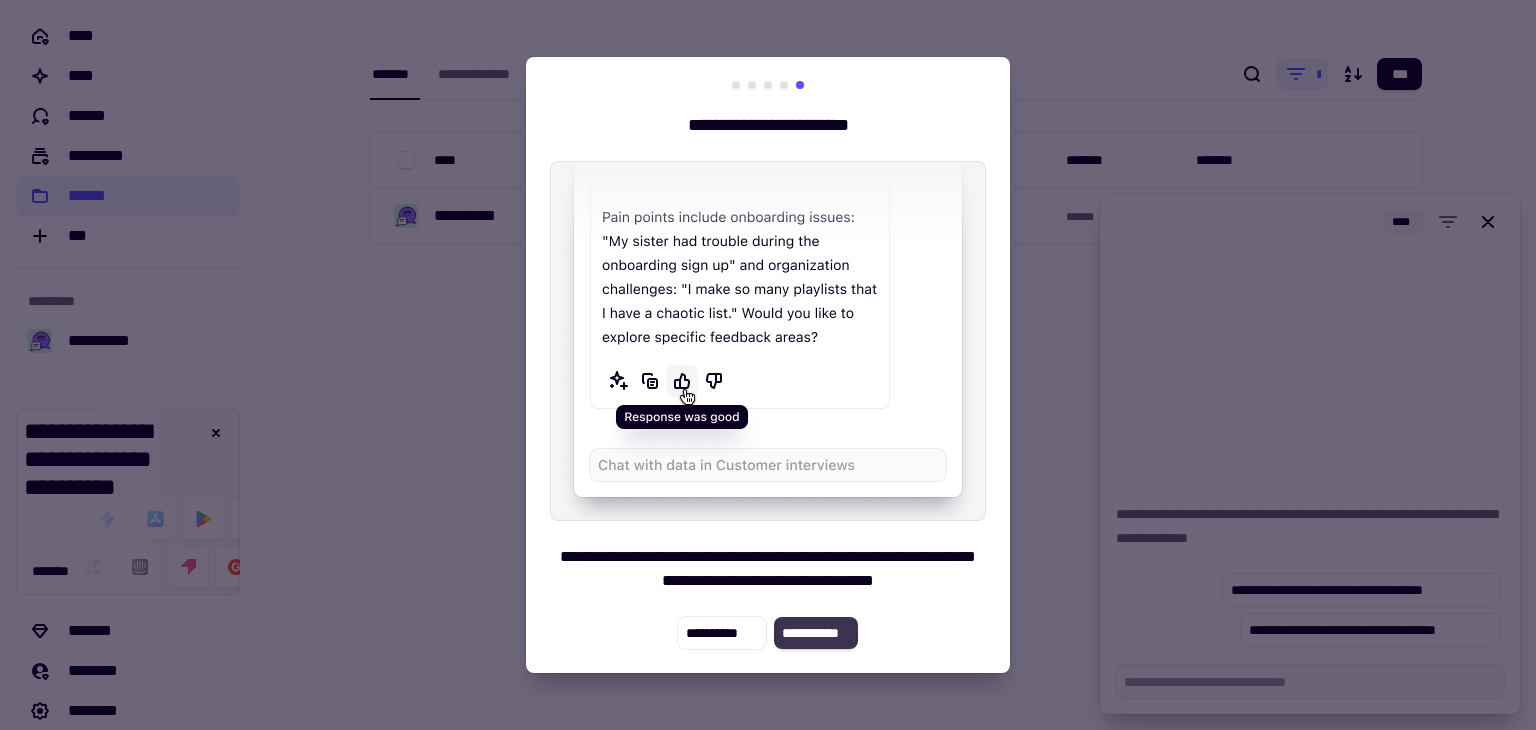 click on "**********" 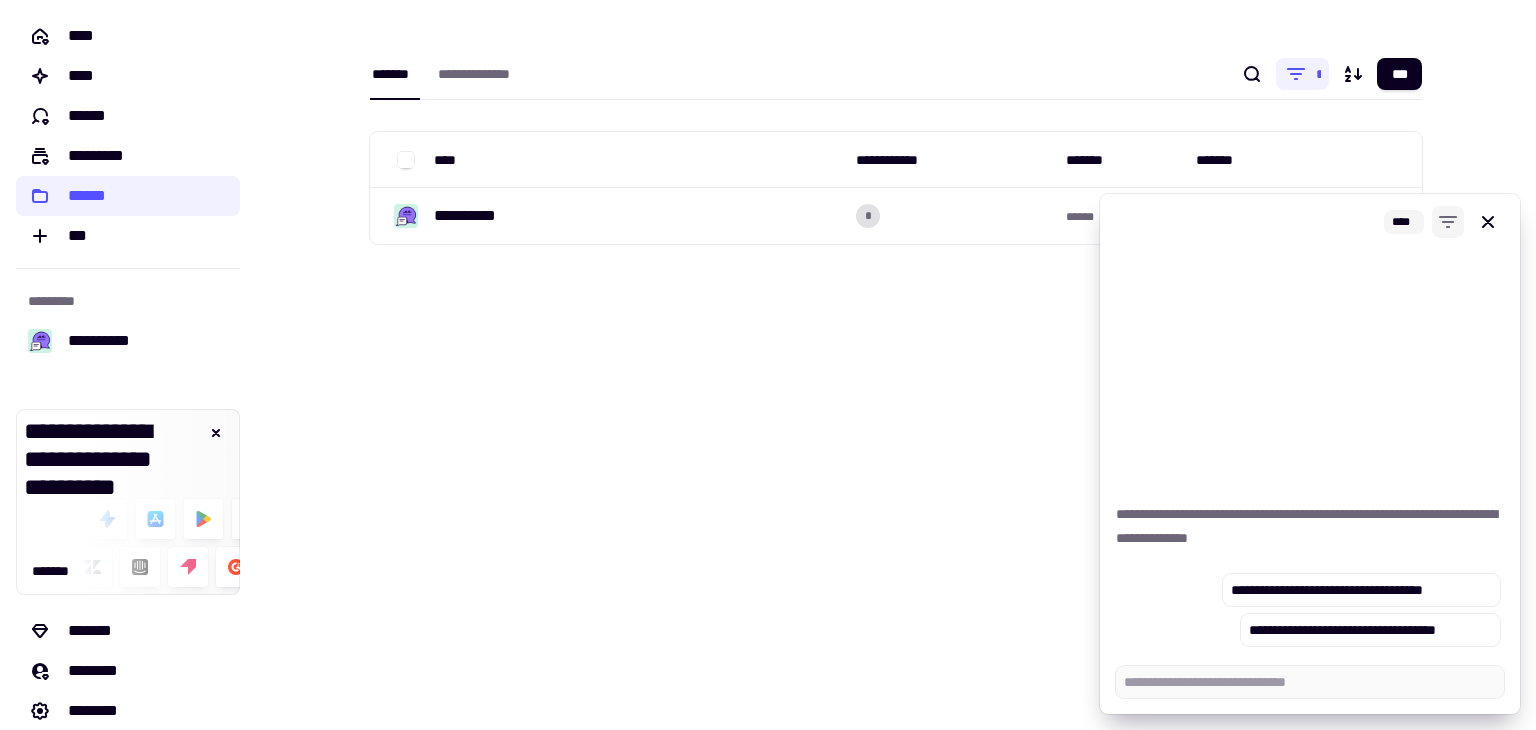 click 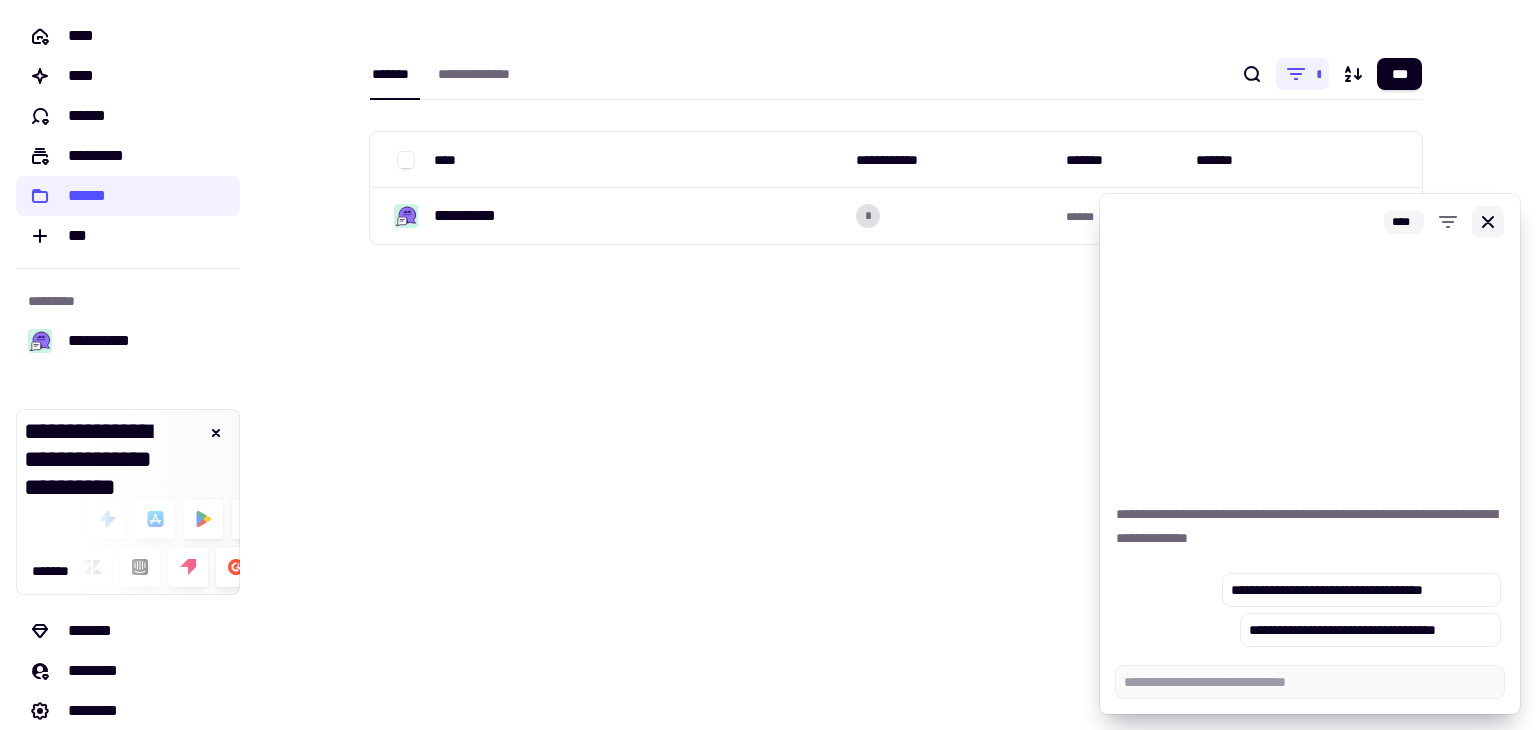 click 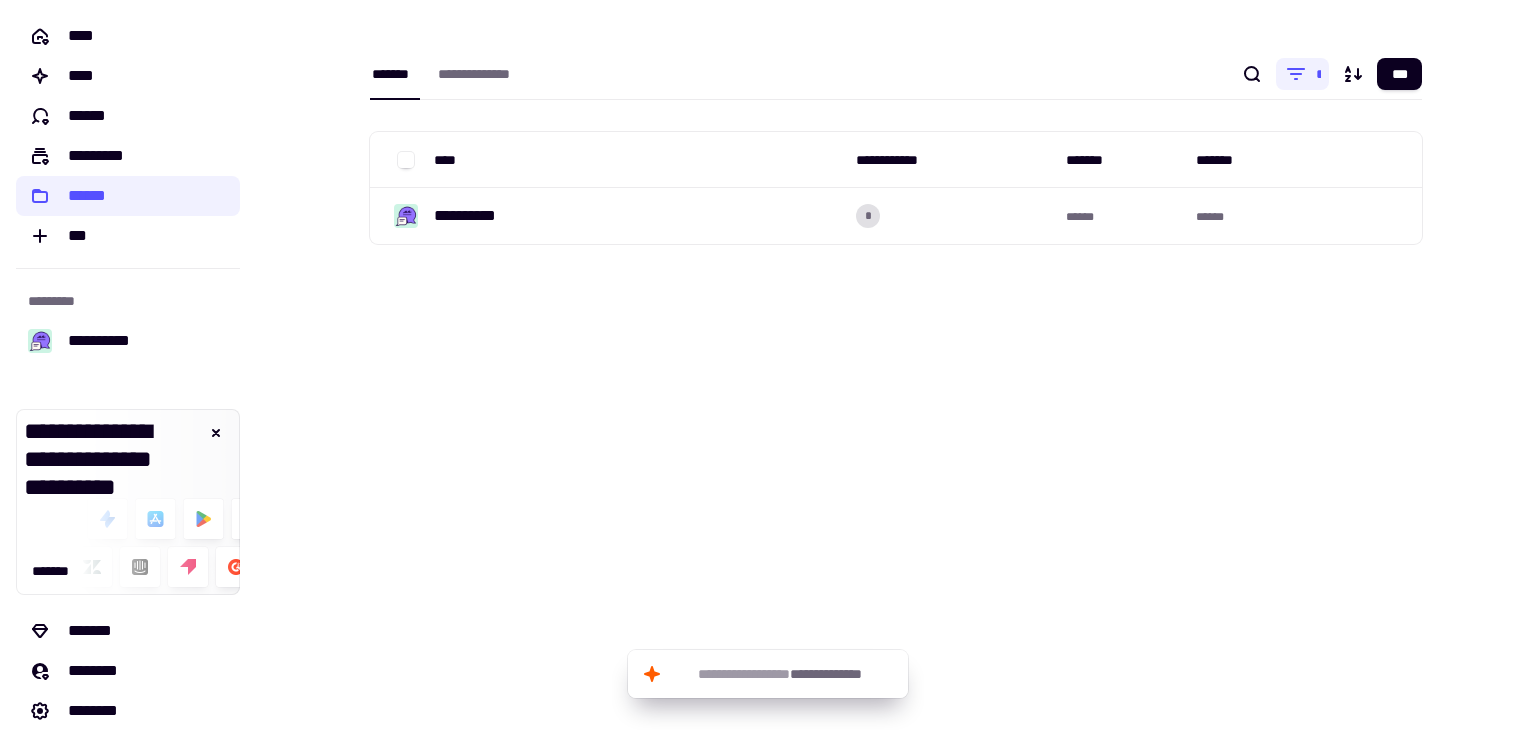click on "**********" at bounding box center [896, 365] 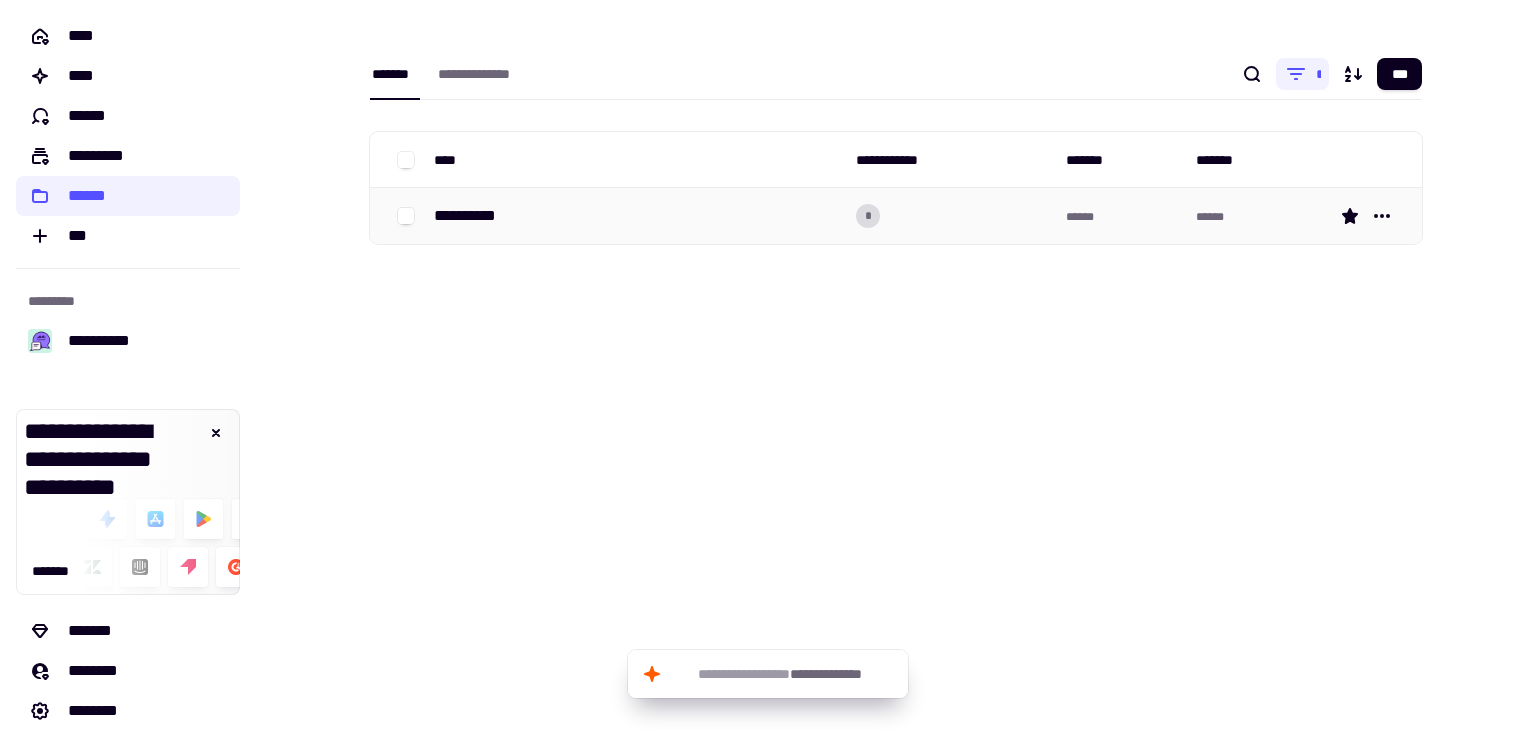 click on "**********" at bounding box center [473, 216] 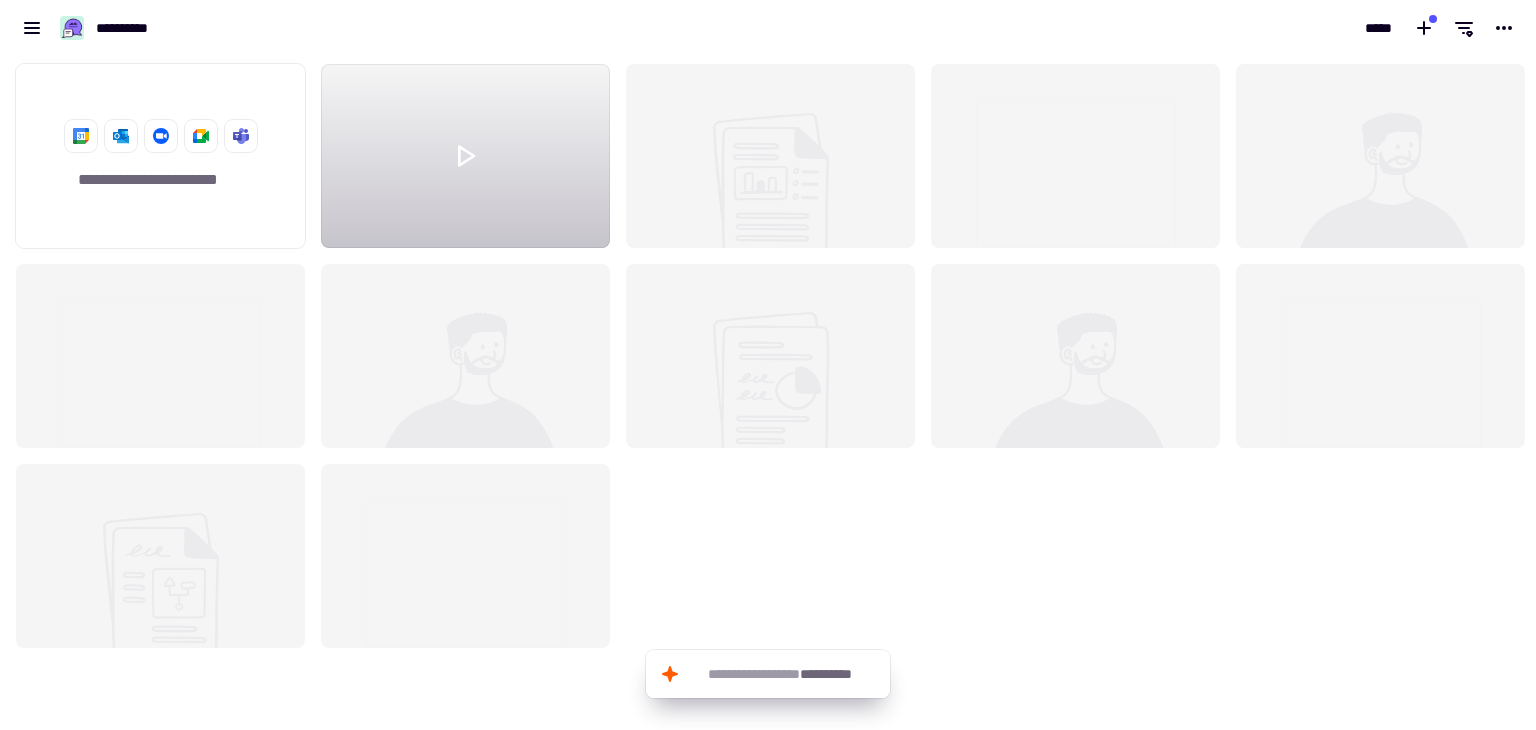scroll, scrollTop: 16, scrollLeft: 16, axis: both 